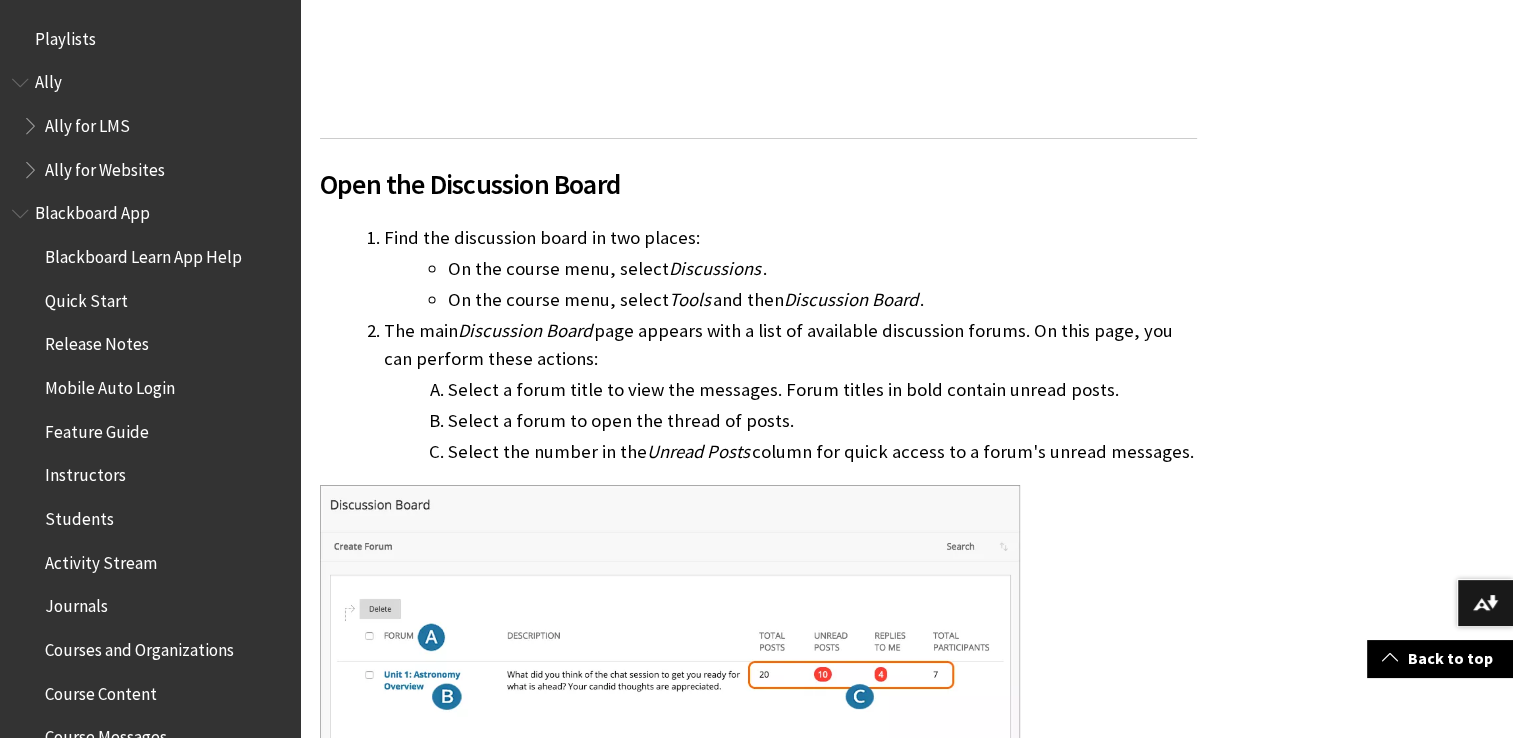 scroll, scrollTop: 1224, scrollLeft: 0, axis: vertical 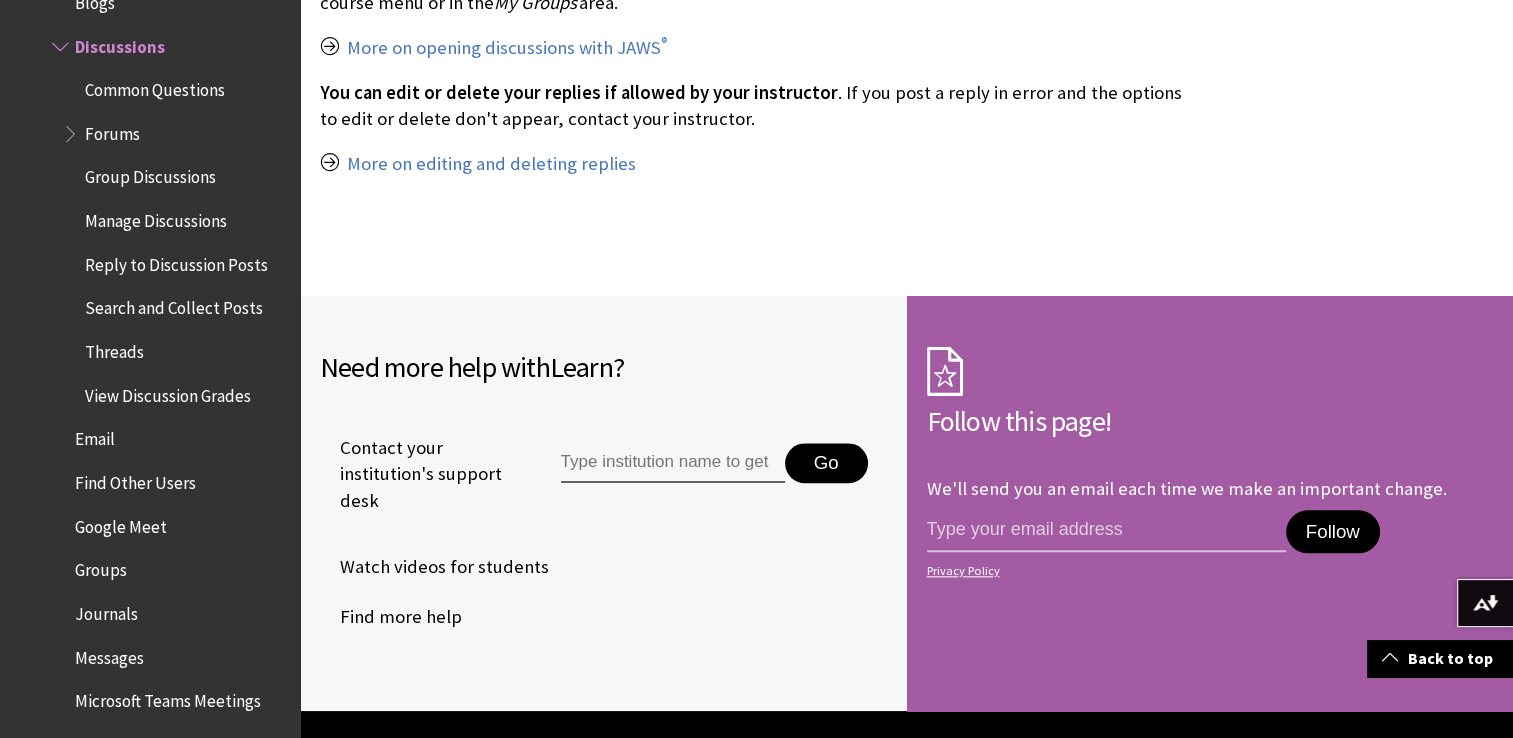click on "Search and Collect Posts" at bounding box center (174, 305) 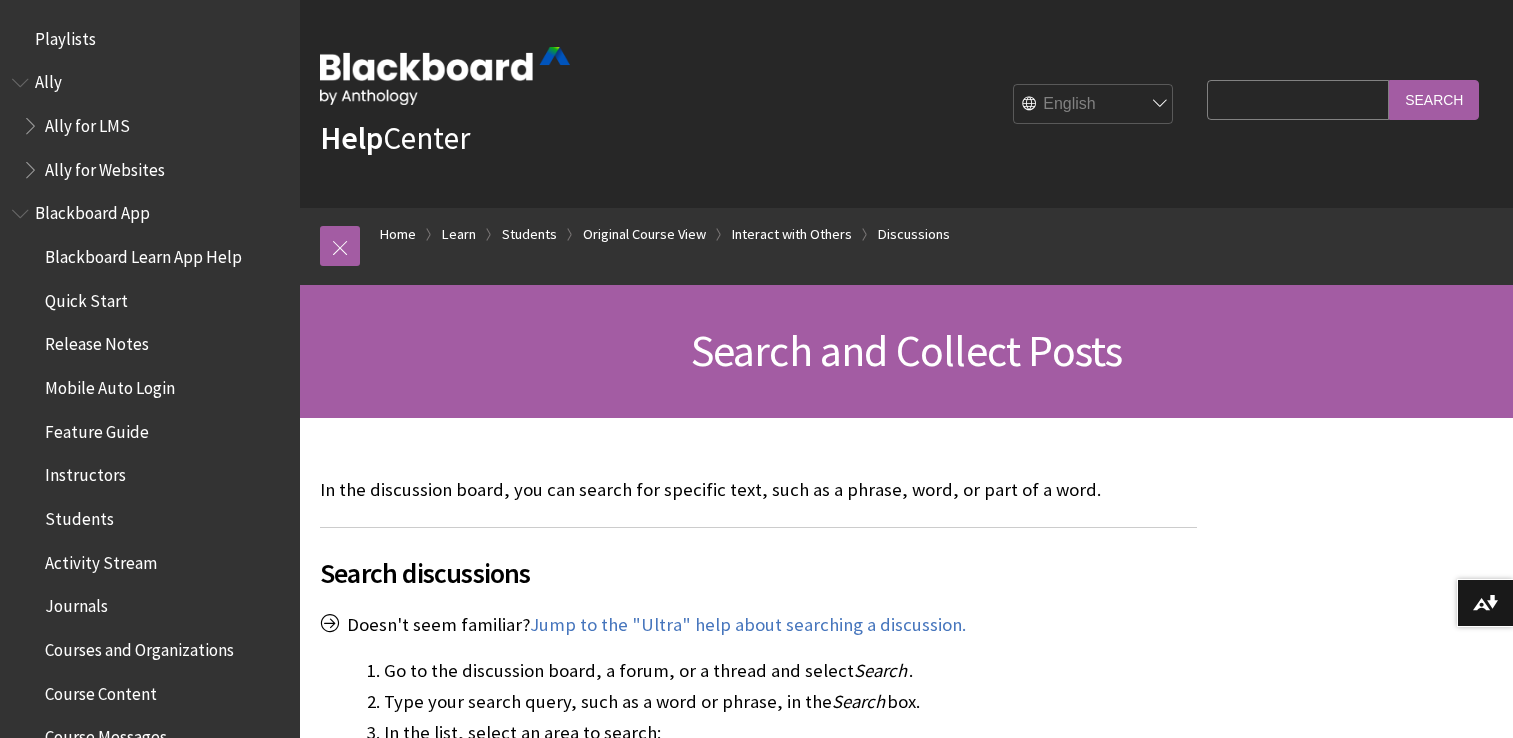 scroll, scrollTop: 100, scrollLeft: 0, axis: vertical 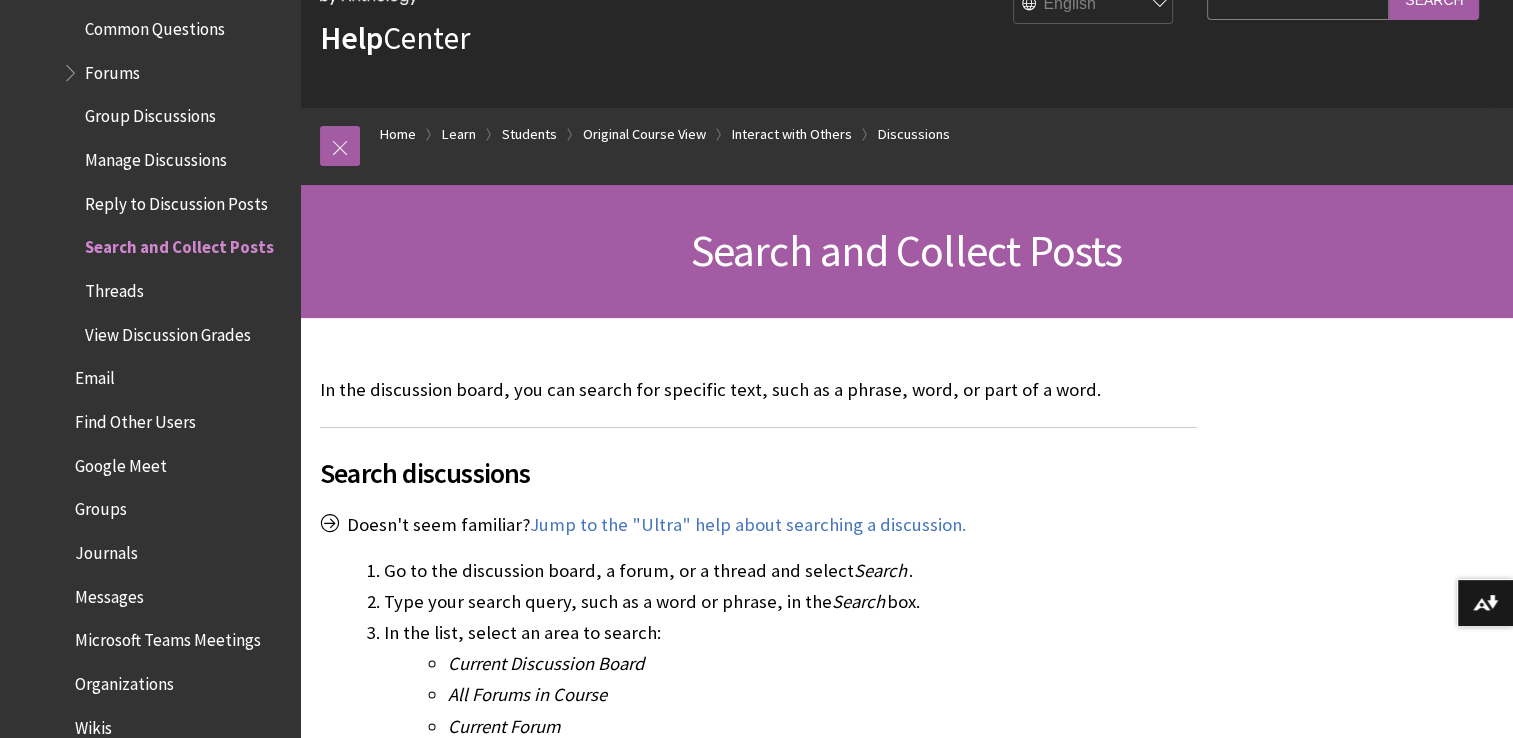 click on "Threads" at bounding box center [114, 287] 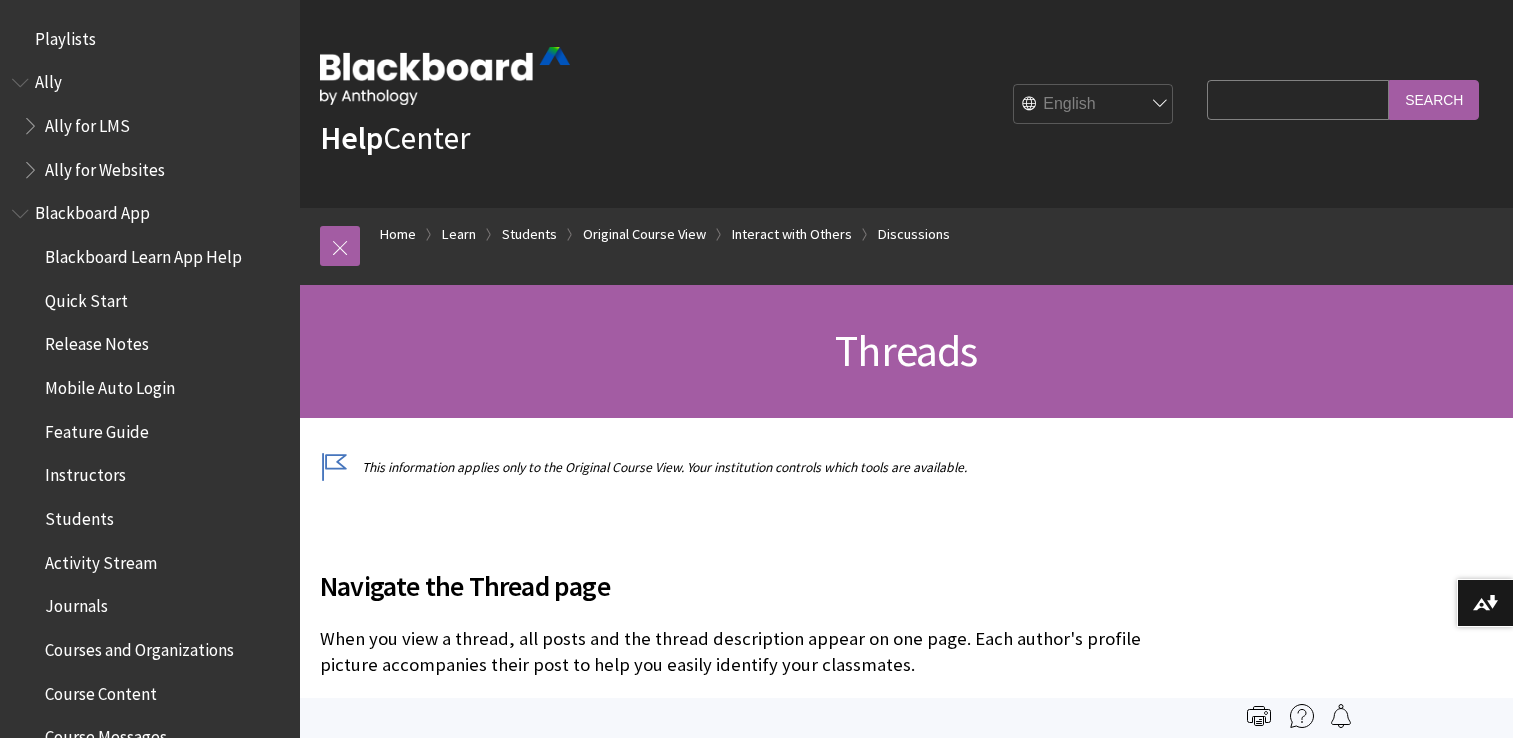 scroll, scrollTop: 0, scrollLeft: 0, axis: both 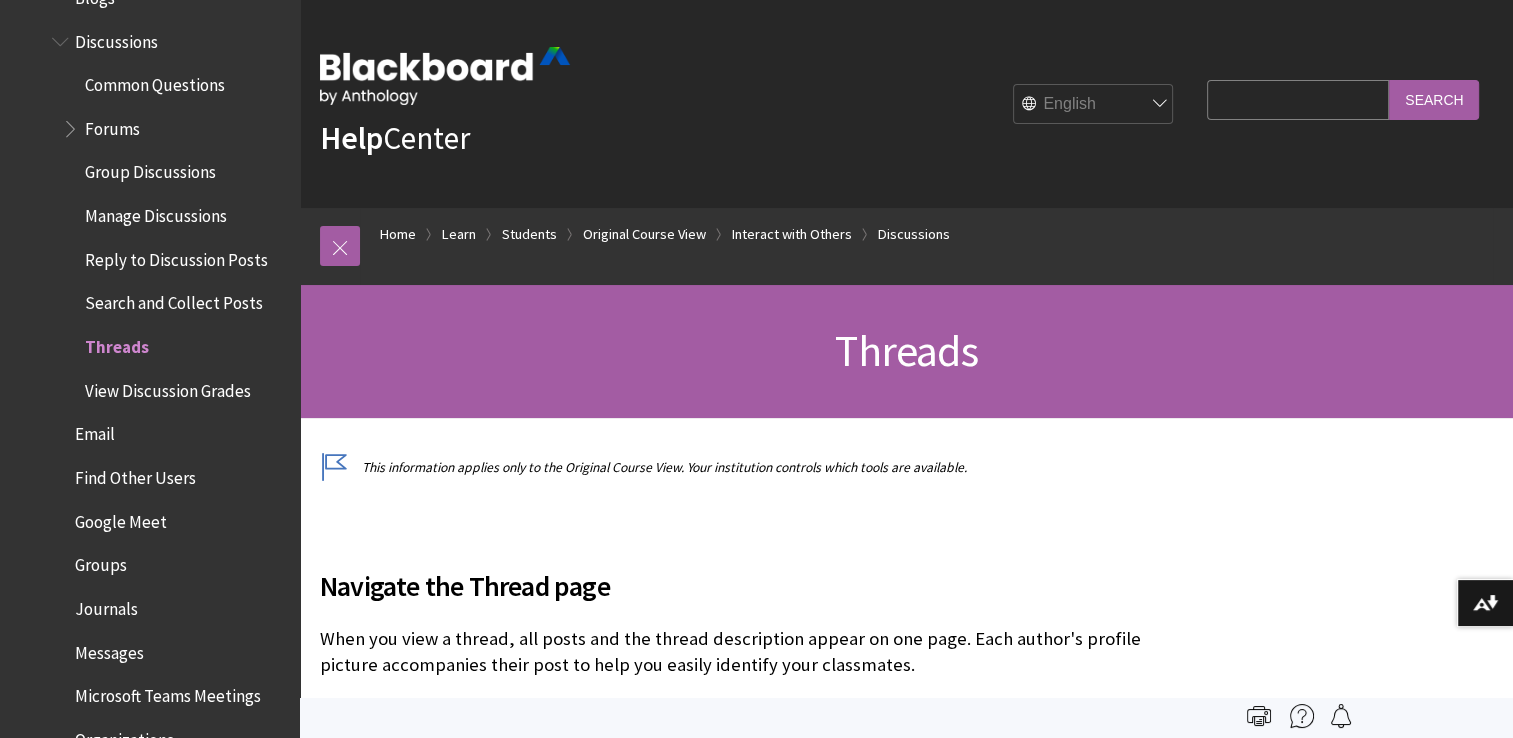 click on "Forums" at bounding box center [112, 125] 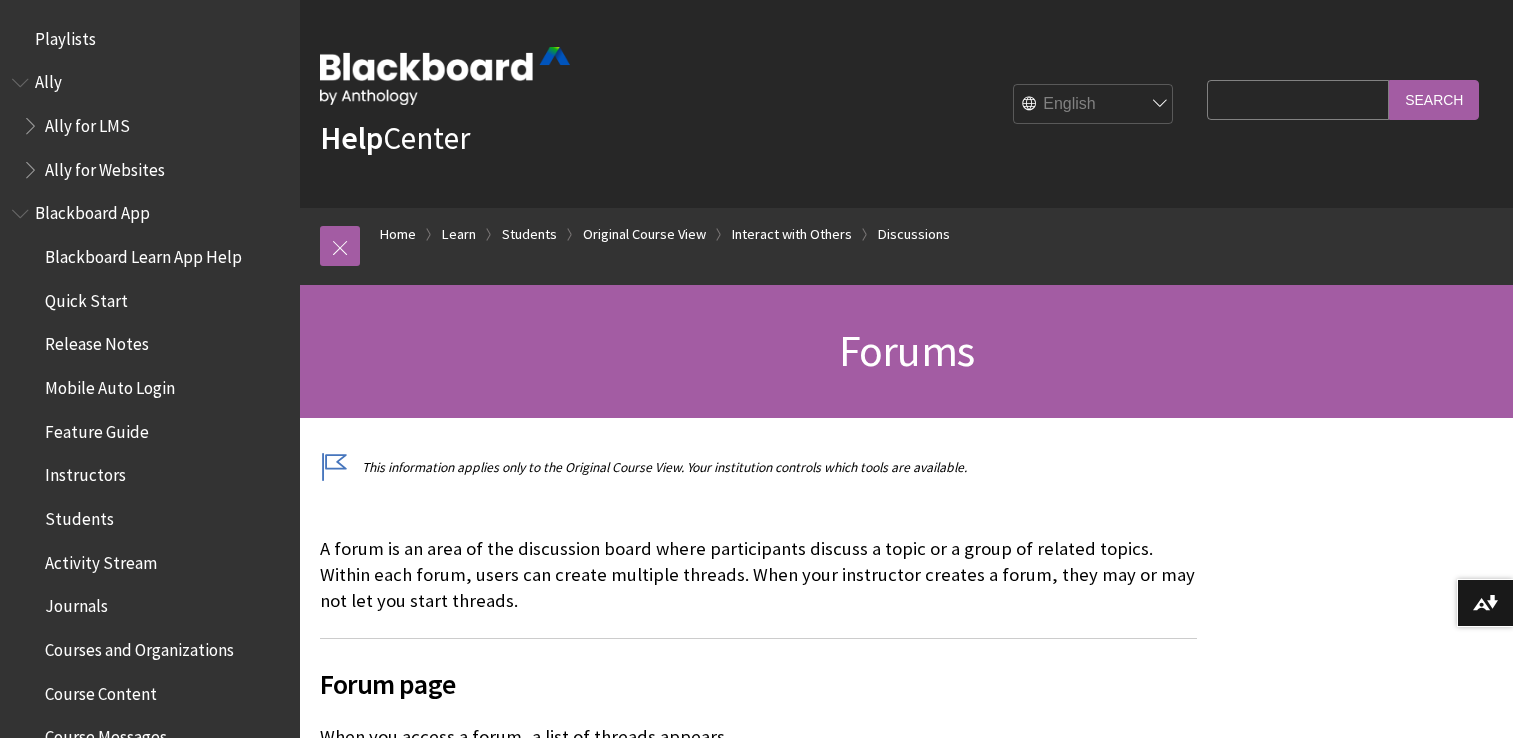 scroll, scrollTop: 300, scrollLeft: 0, axis: vertical 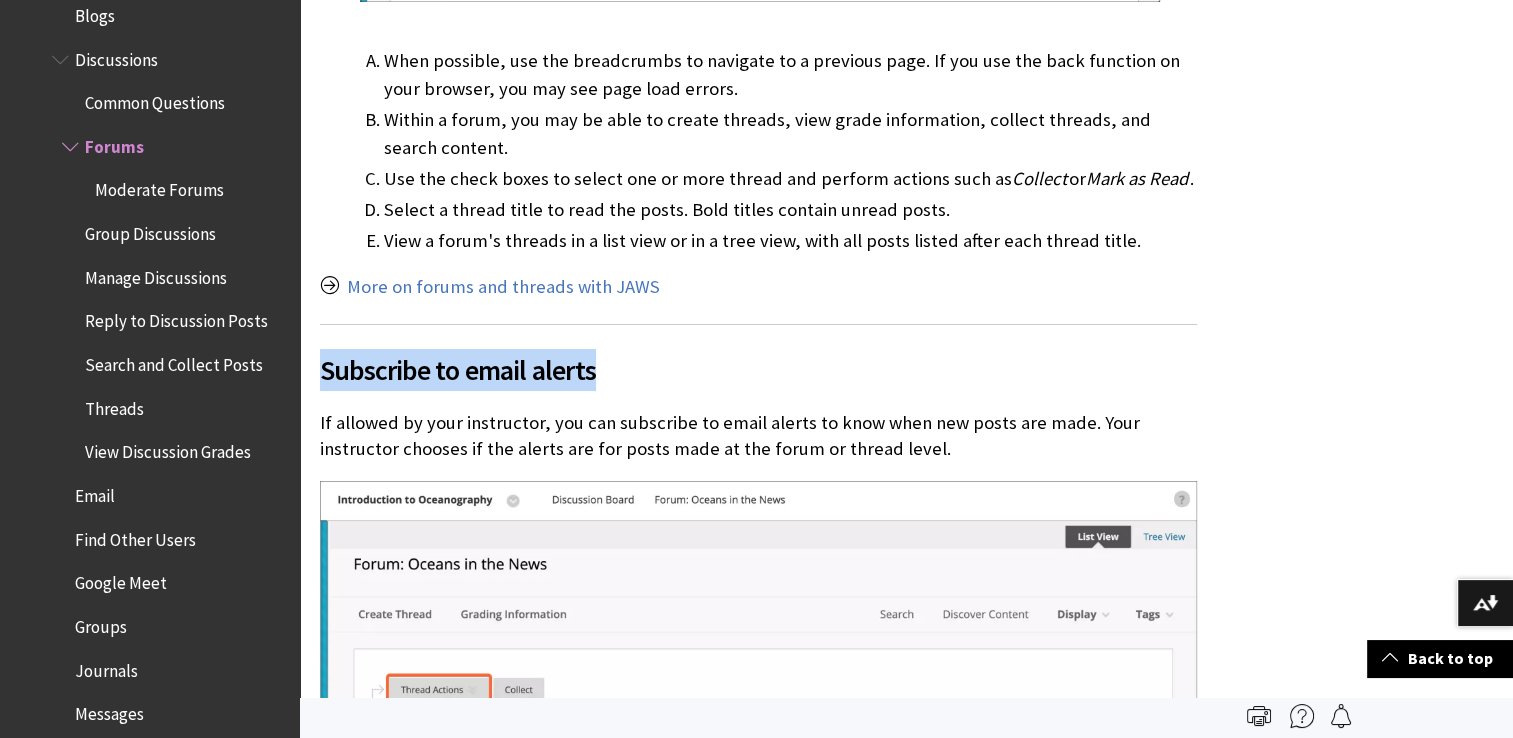 drag, startPoint x: 321, startPoint y: 368, endPoint x: 620, endPoint y: 366, distance: 299.00668 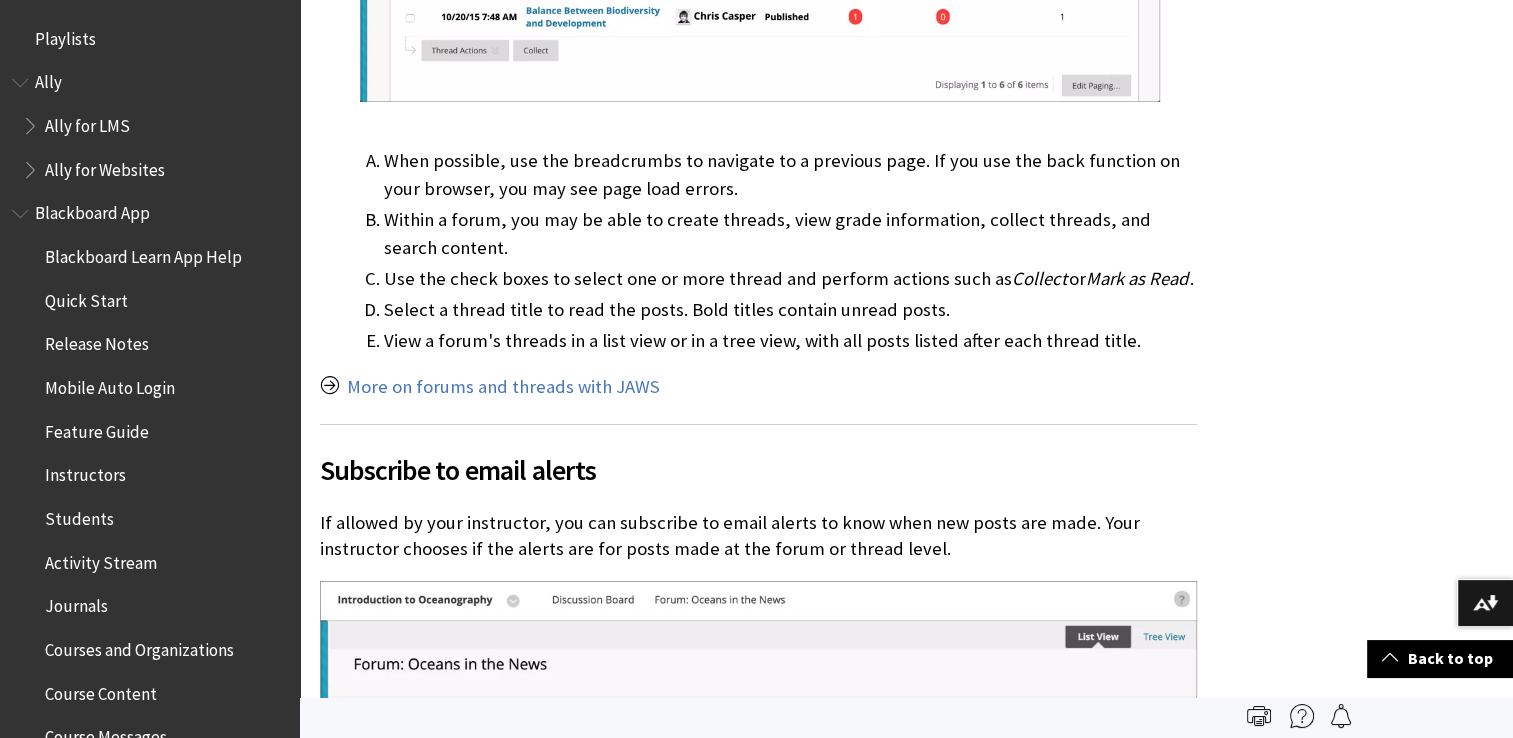 scroll, scrollTop: 1185, scrollLeft: 0, axis: vertical 